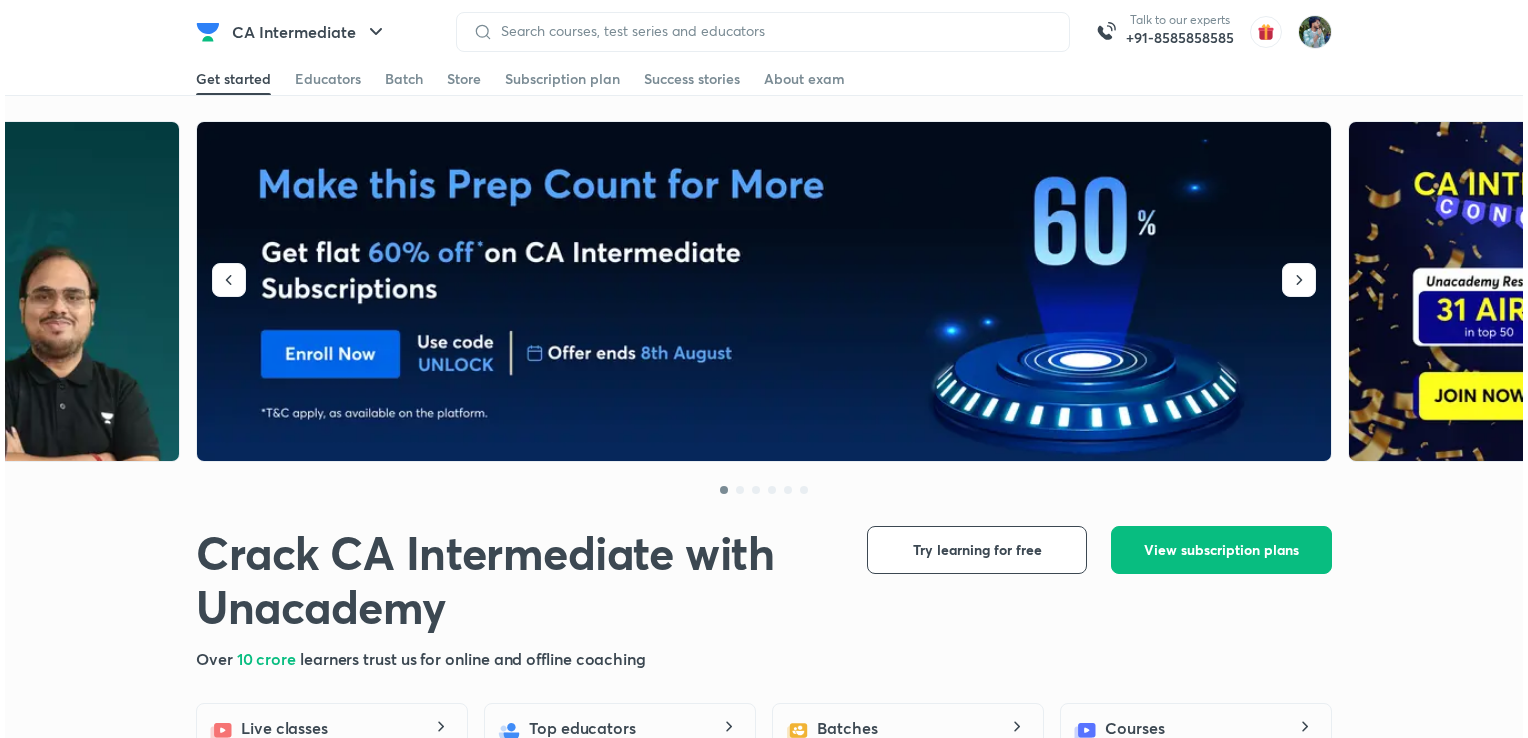 scroll, scrollTop: 0, scrollLeft: 0, axis: both 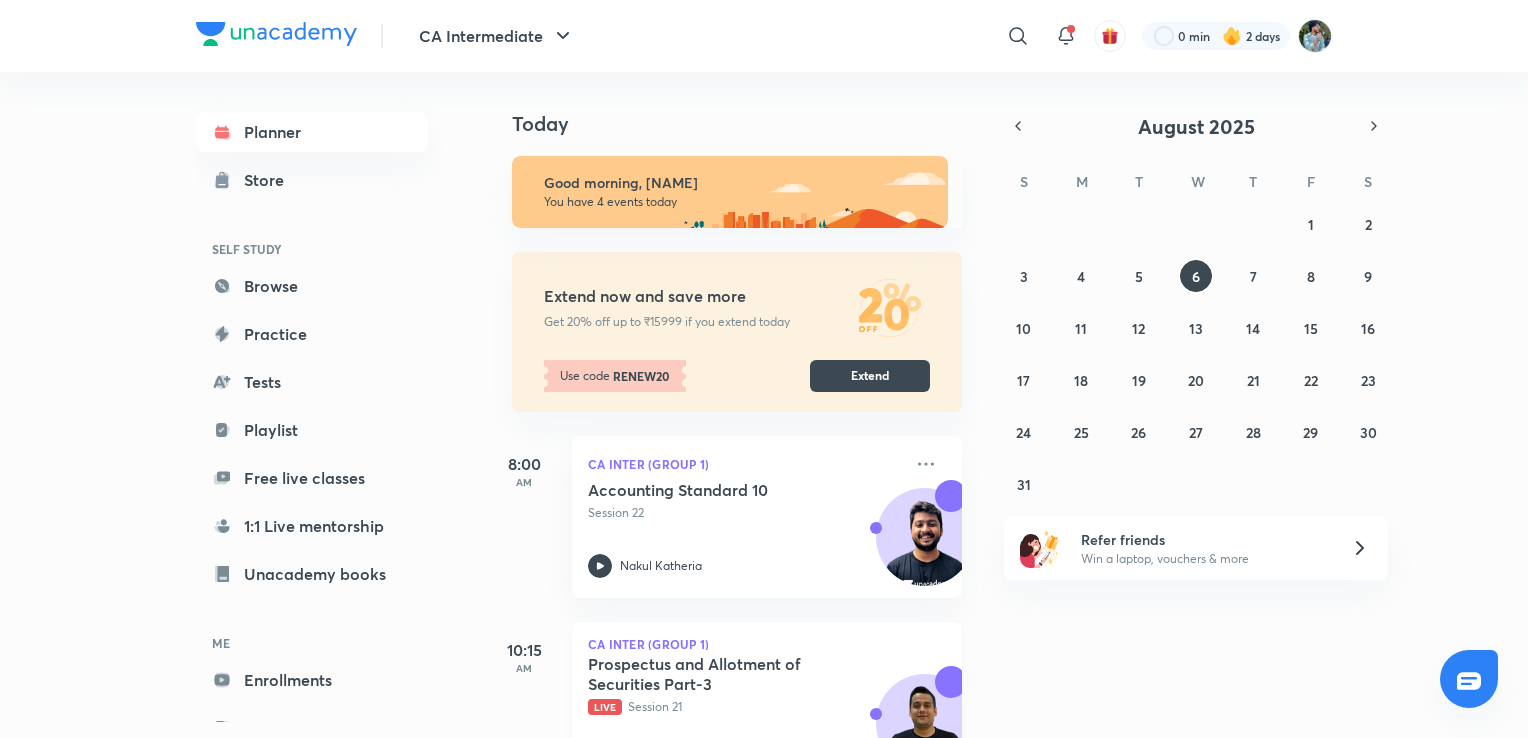 click on "Live" at bounding box center [605, 707] 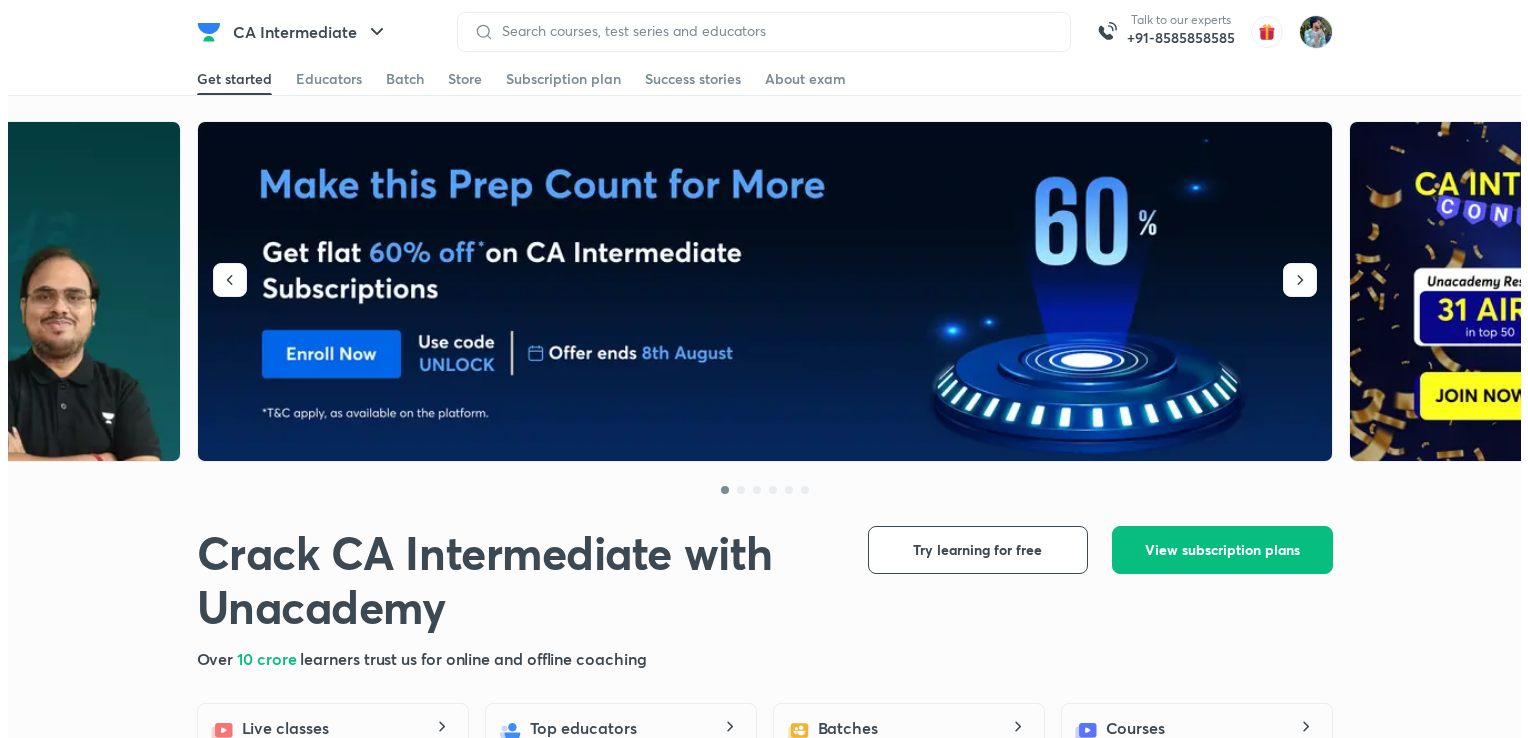 scroll, scrollTop: 0, scrollLeft: 0, axis: both 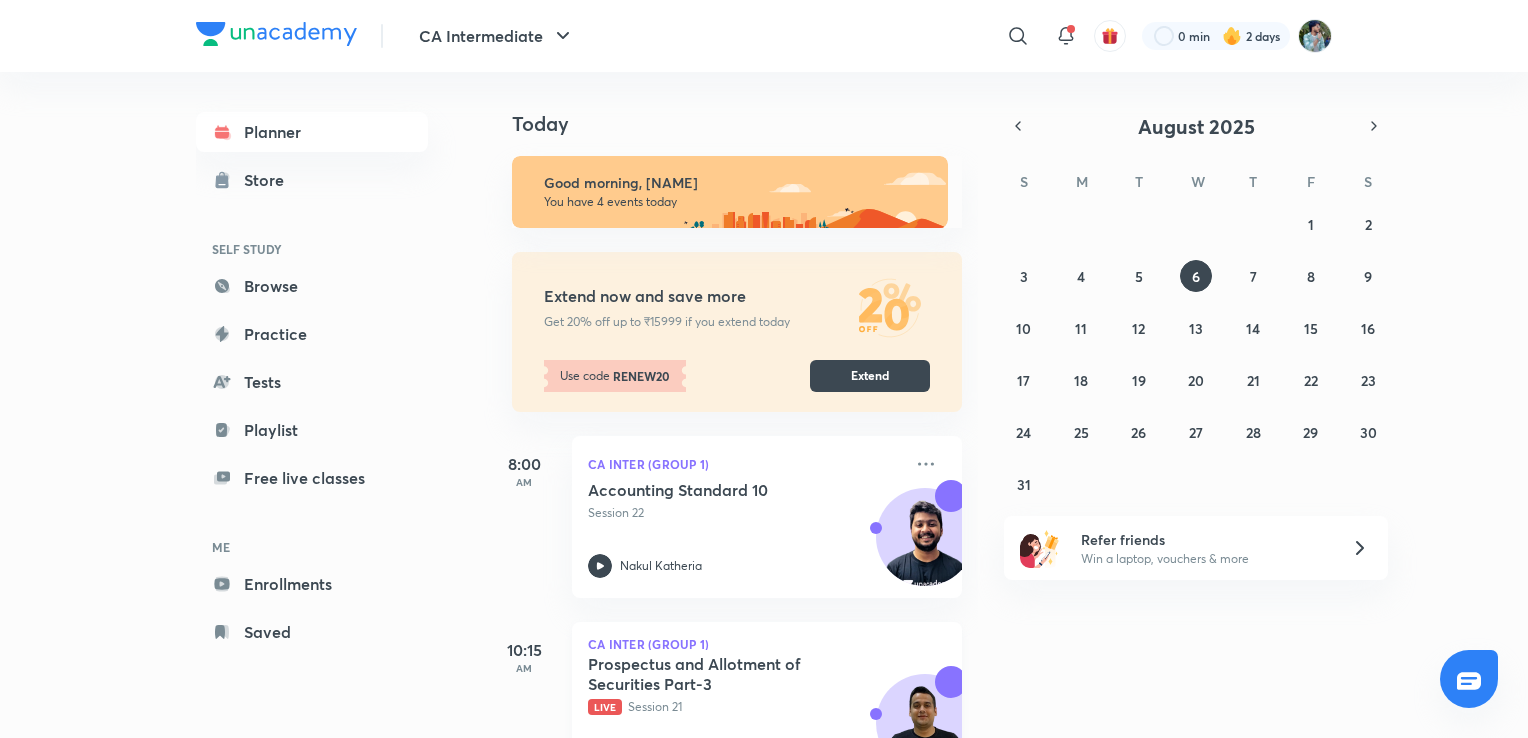 click on "Prospectus and Allotment of Securities Part-3 Live Session 21" at bounding box center (745, 685) 